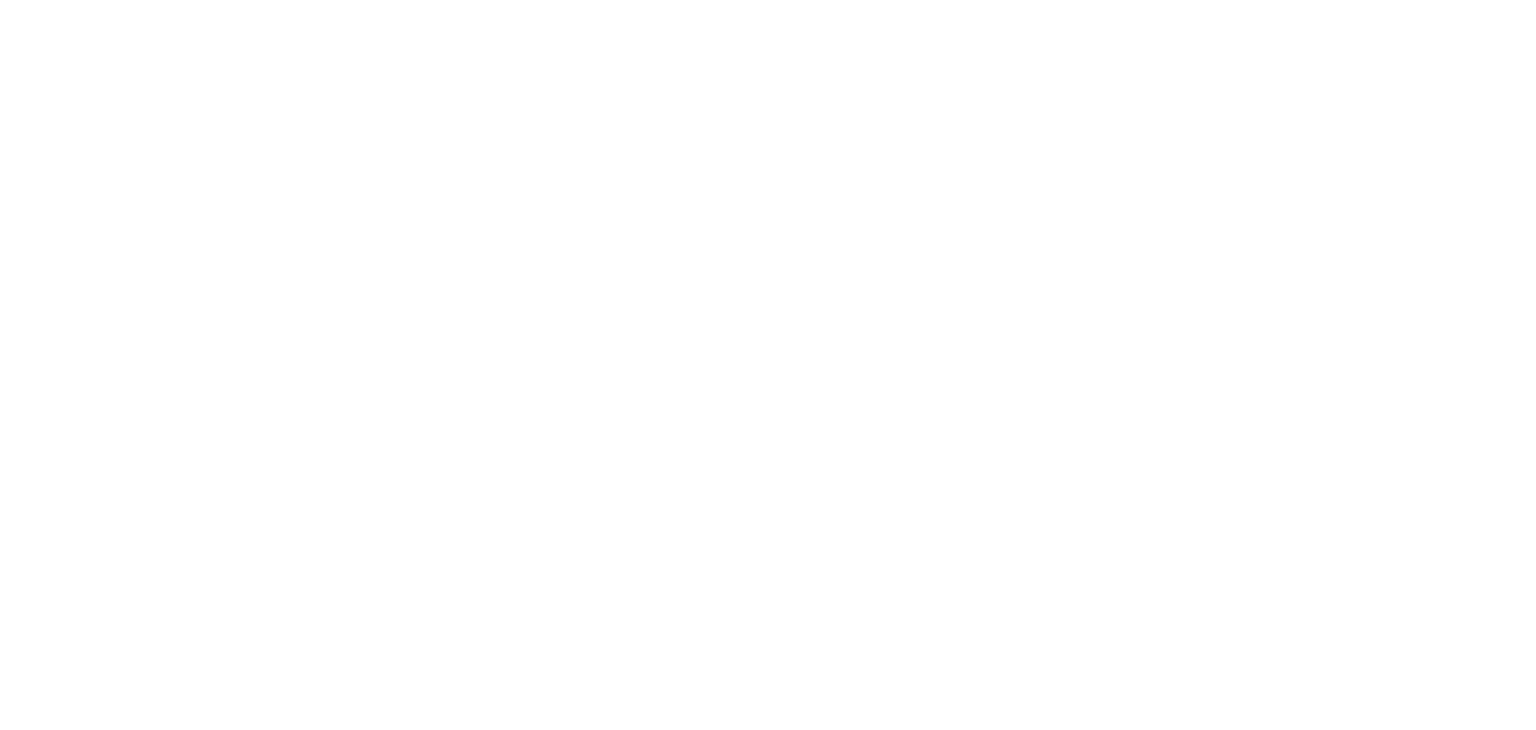 scroll, scrollTop: 0, scrollLeft: 0, axis: both 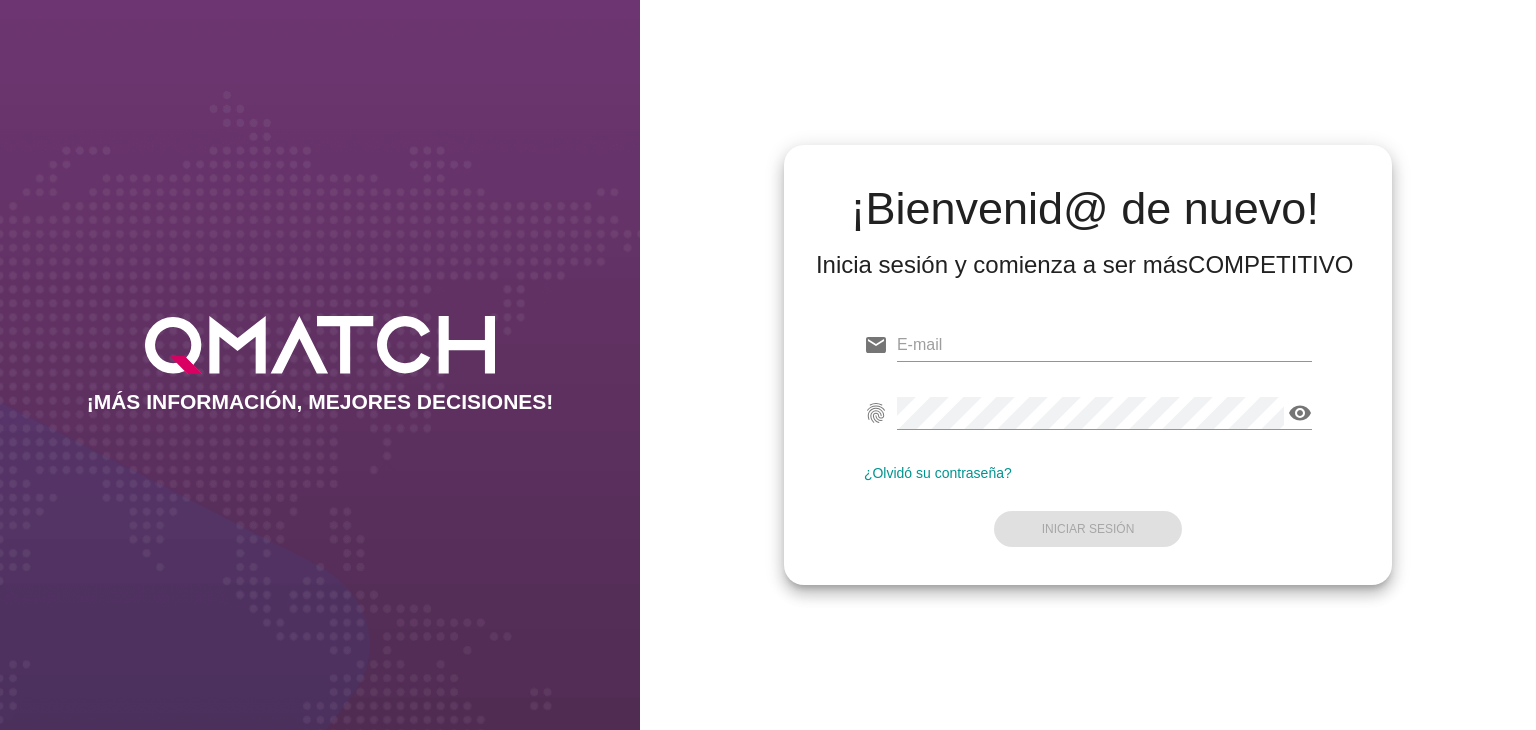 type on "[EMAIL]" 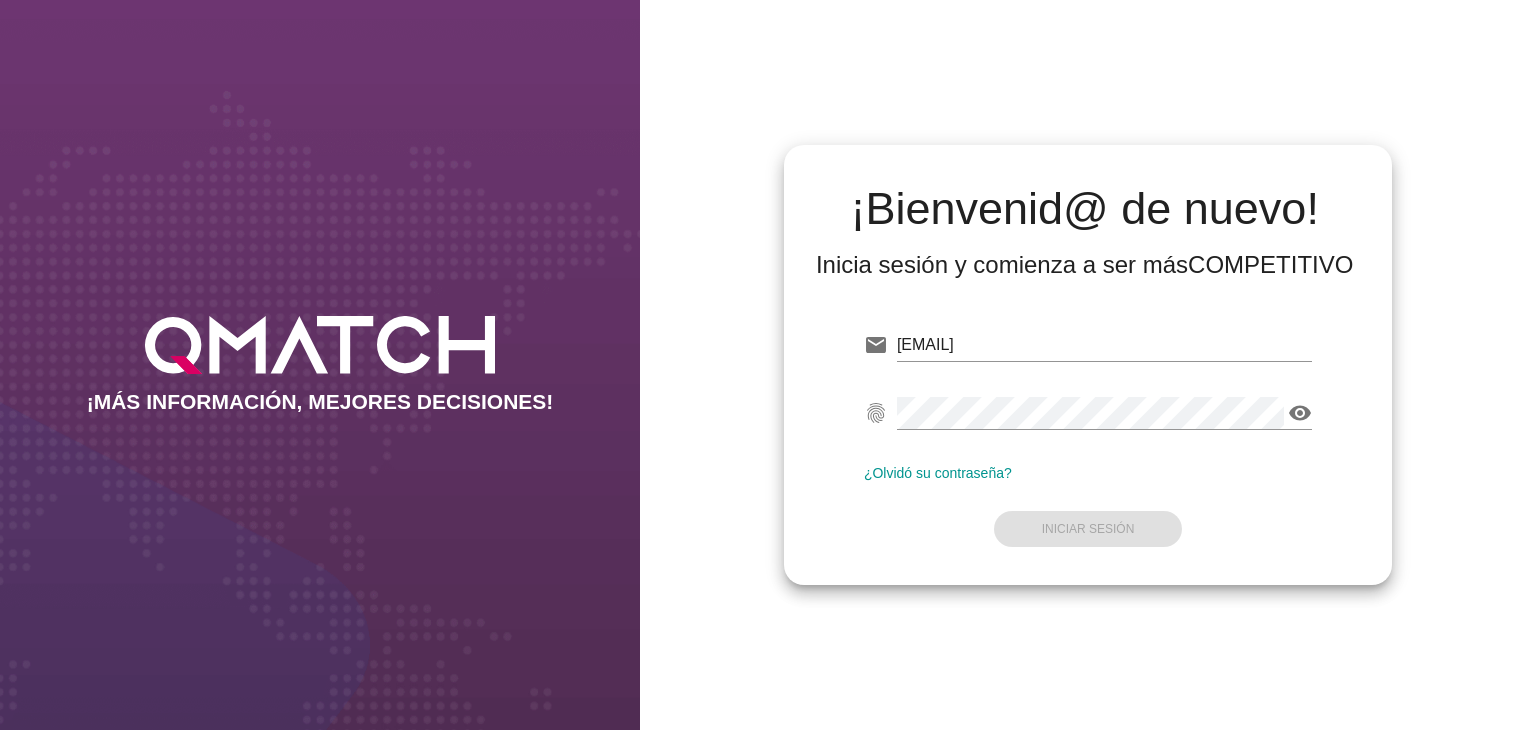 click on "email [EMAIL] fingerprint visibility
¿Olvidó su contraseña?
Iniciar Sesión" at bounding box center [1088, 435] 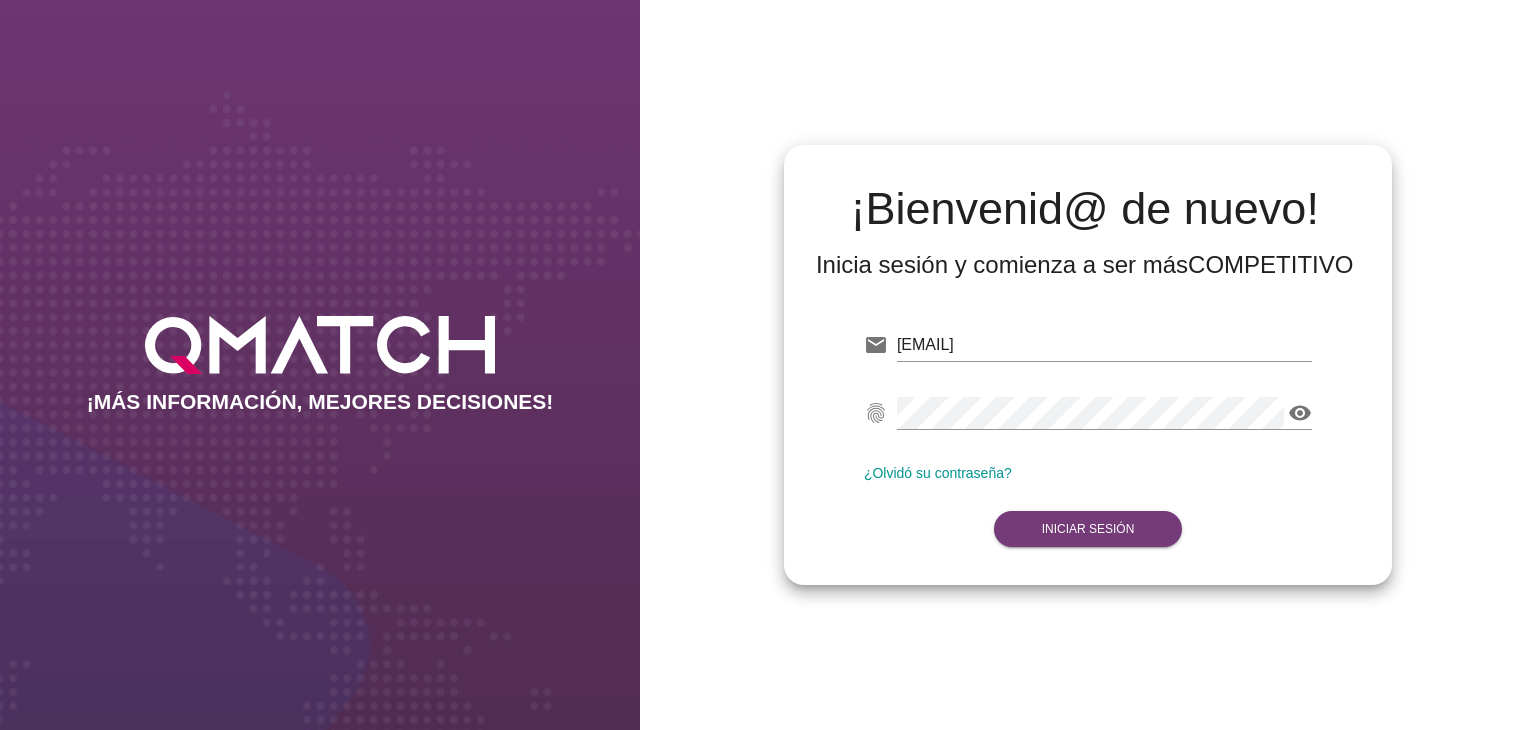 click on "Iniciar Sesión" at bounding box center [1088, 529] 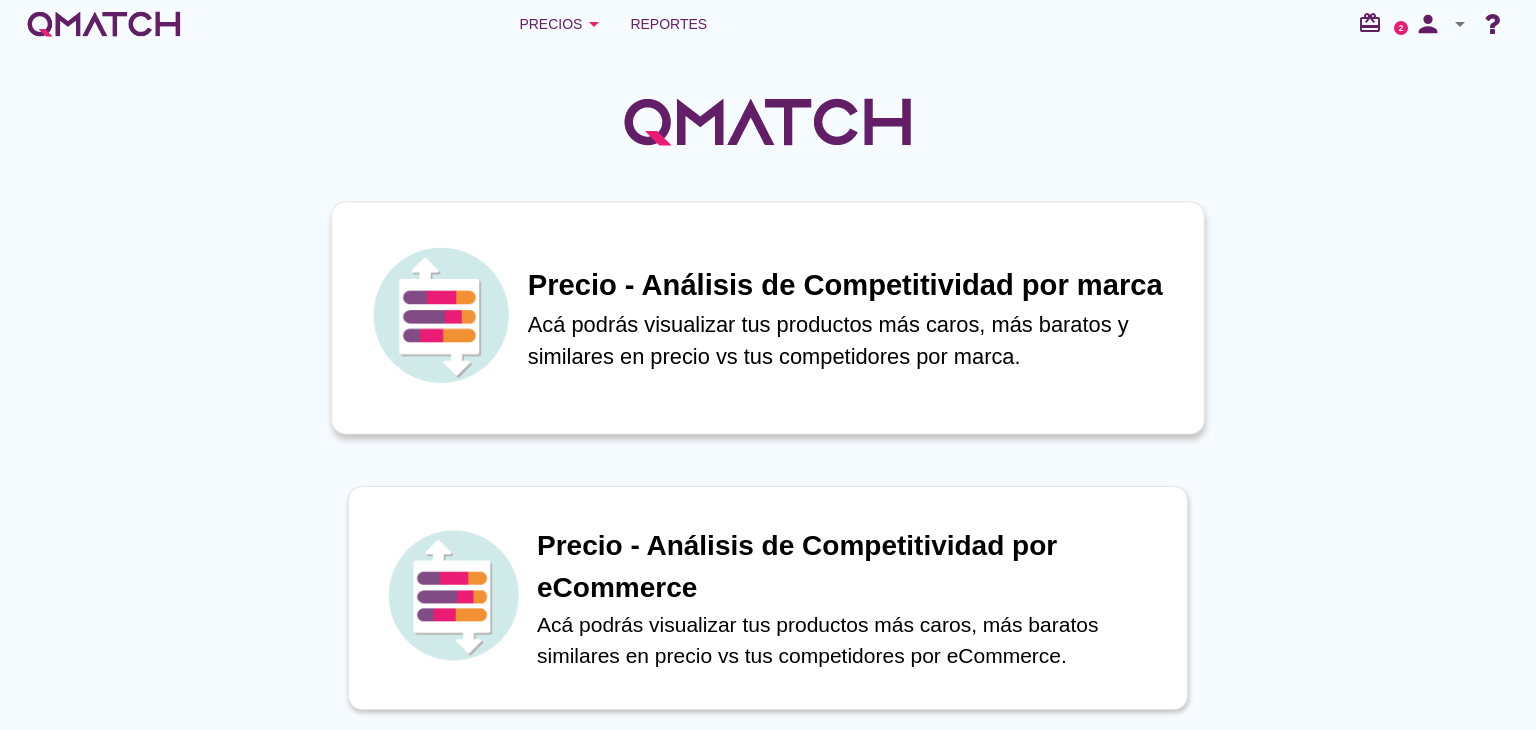 scroll, scrollTop: 0, scrollLeft: 0, axis: both 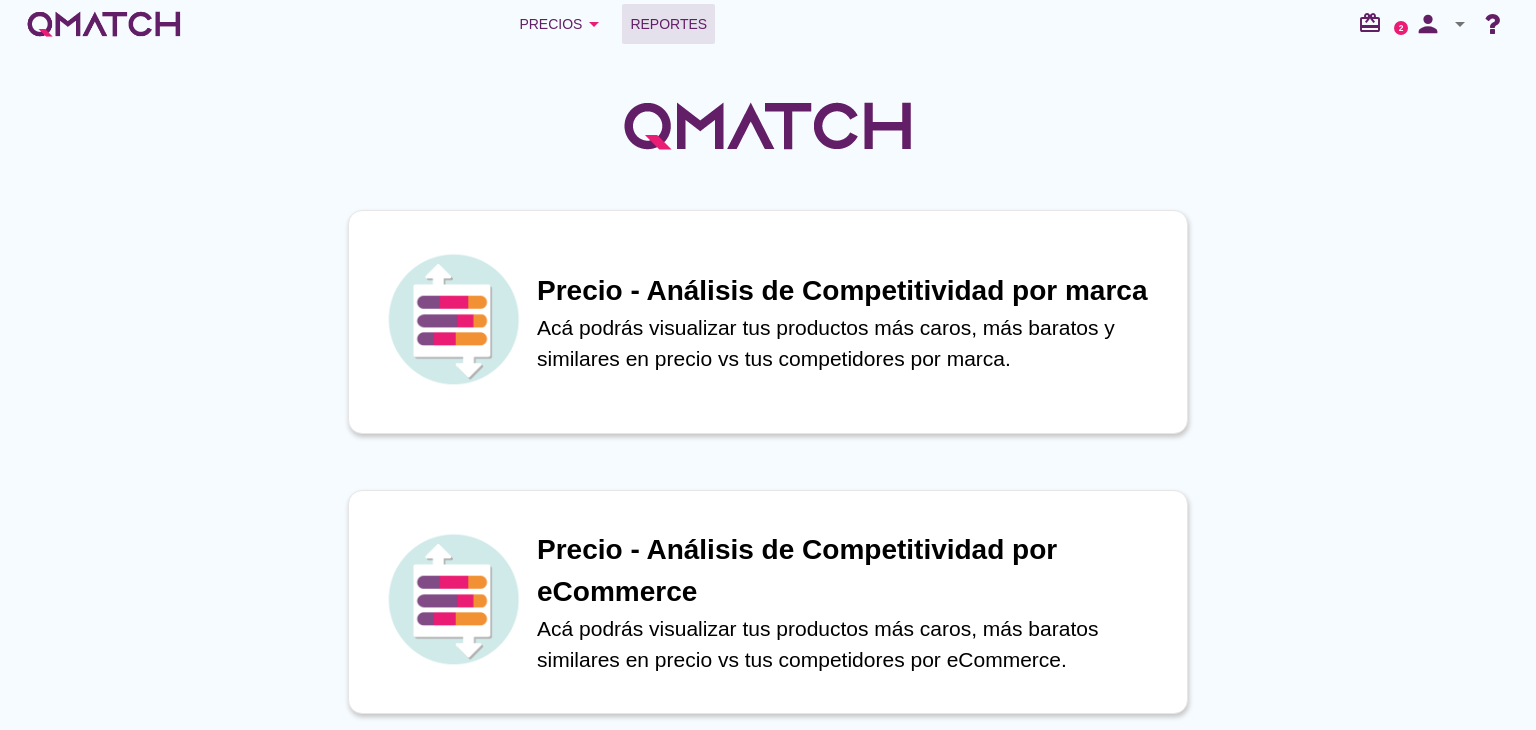 click on "Reportes" at bounding box center (668, 24) 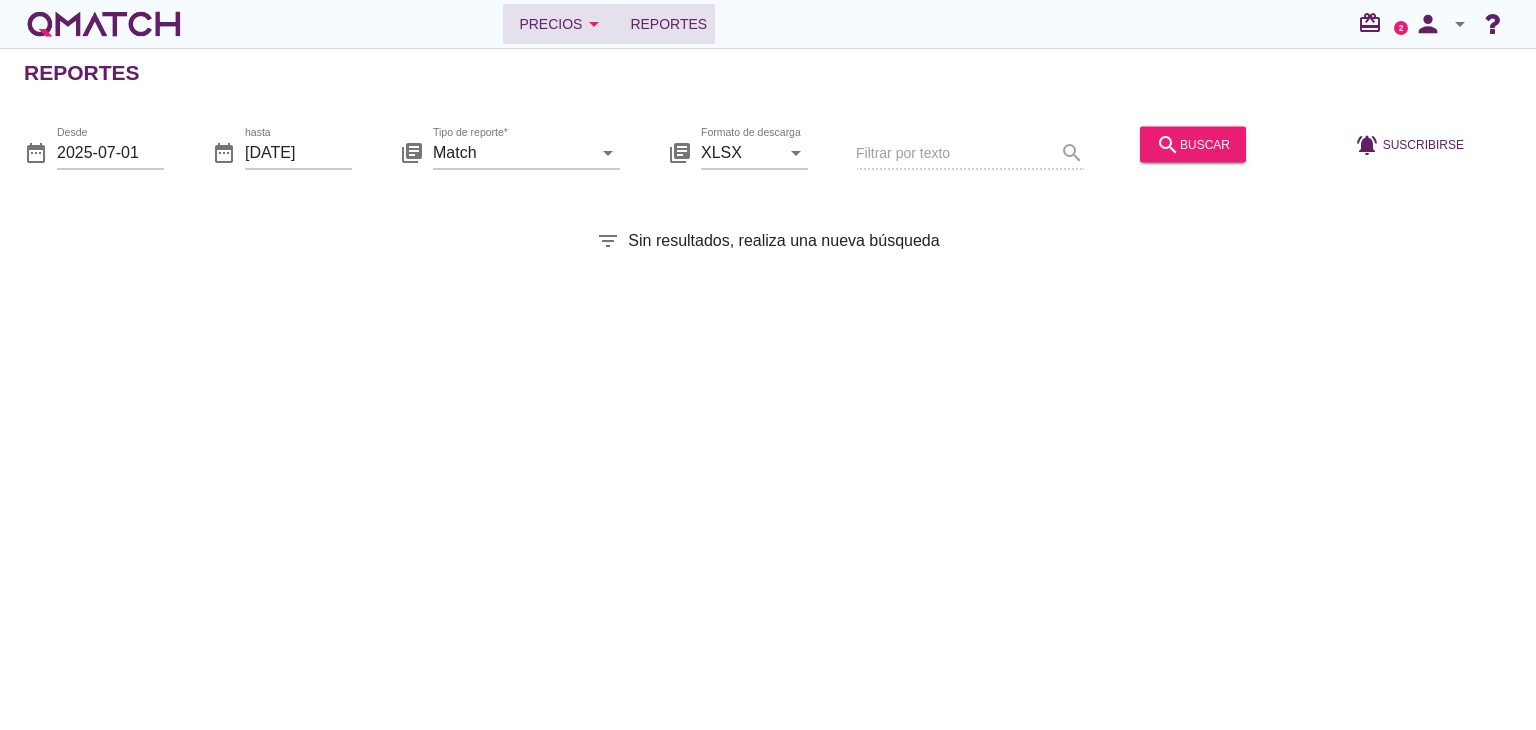 click on "Precios
arrow_drop_down" at bounding box center (562, 24) 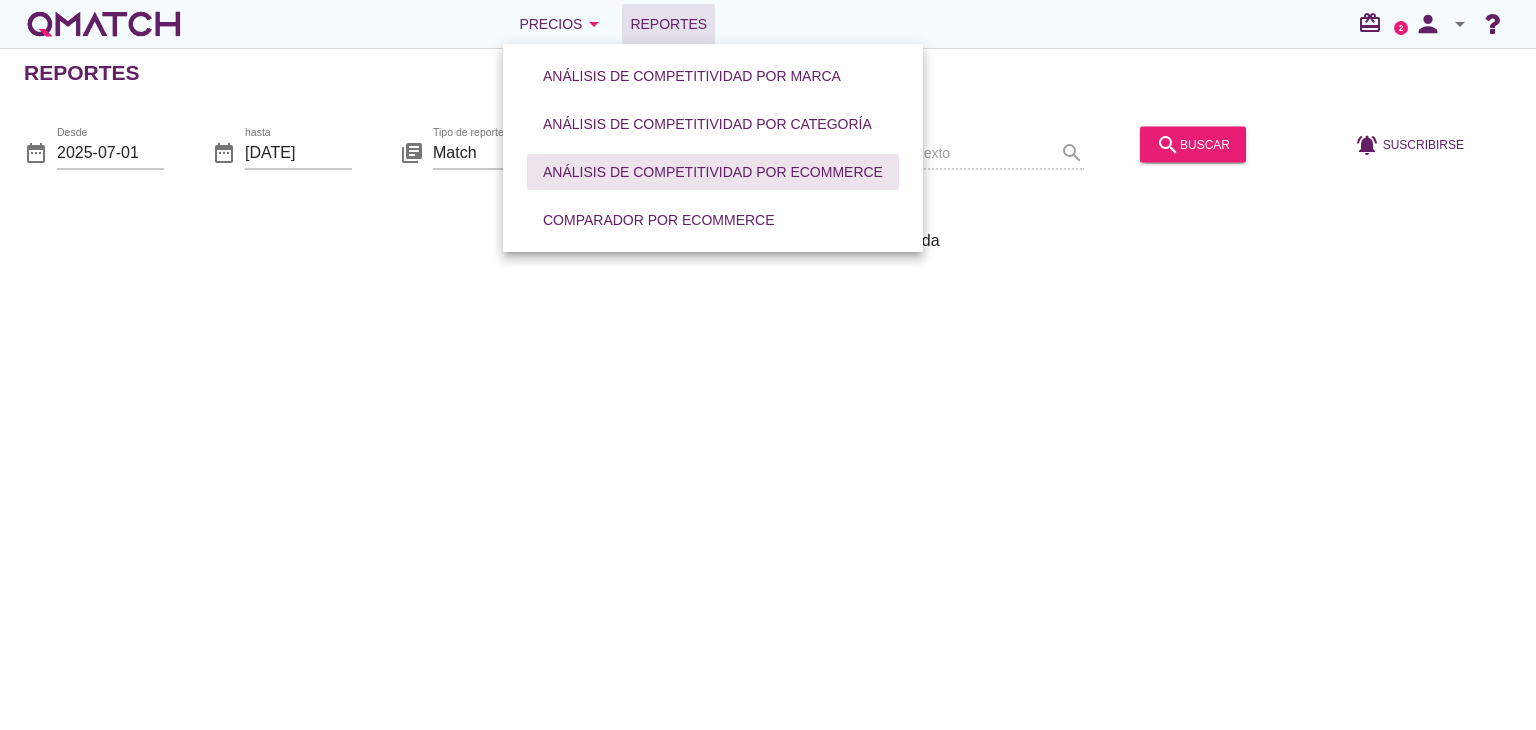 click on "Análisis de competitividad por eCommerce" at bounding box center (713, 172) 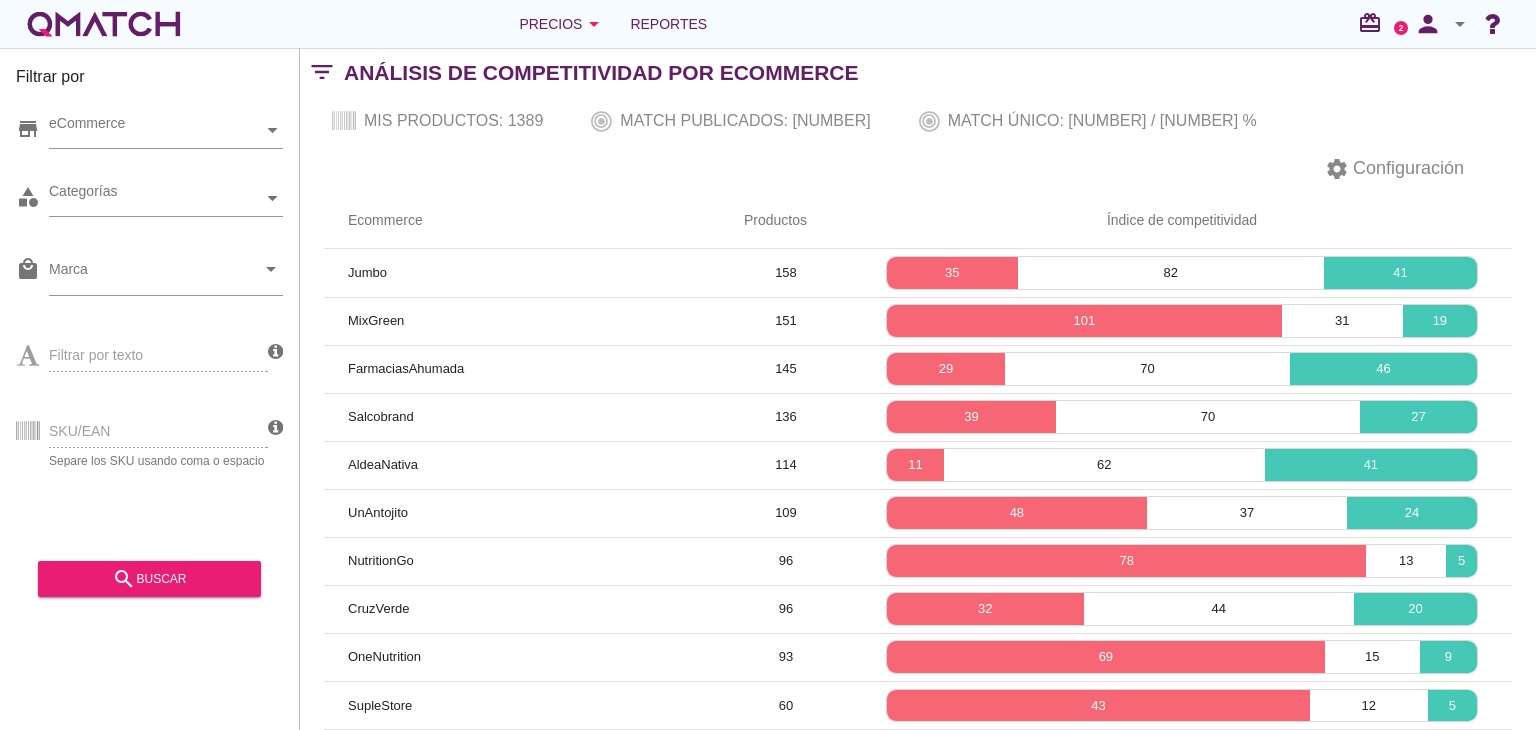 click on "SKU/EAN Separe los SKU usando coma o espacio" at bounding box center (142, 429) 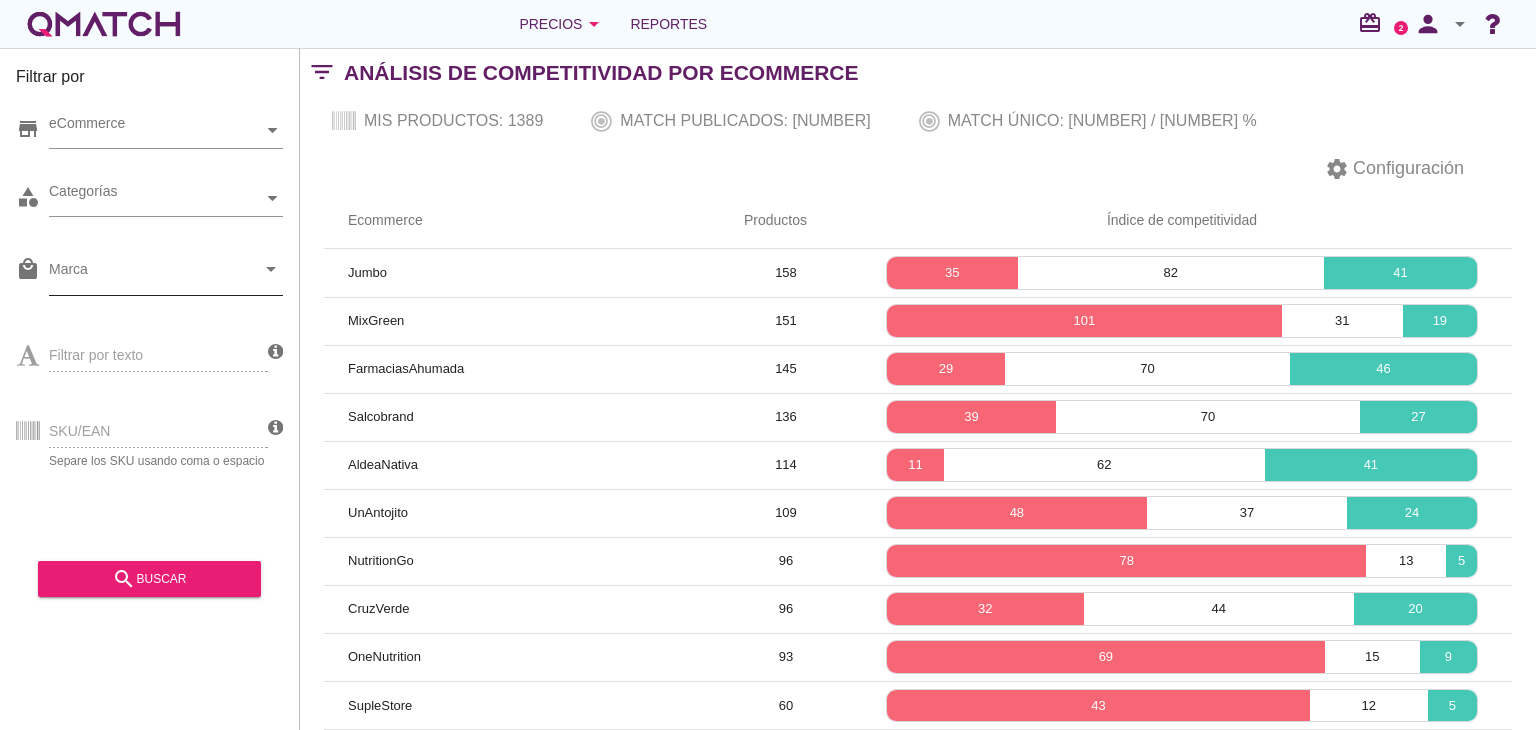 click on "Marca" at bounding box center (152, 274) 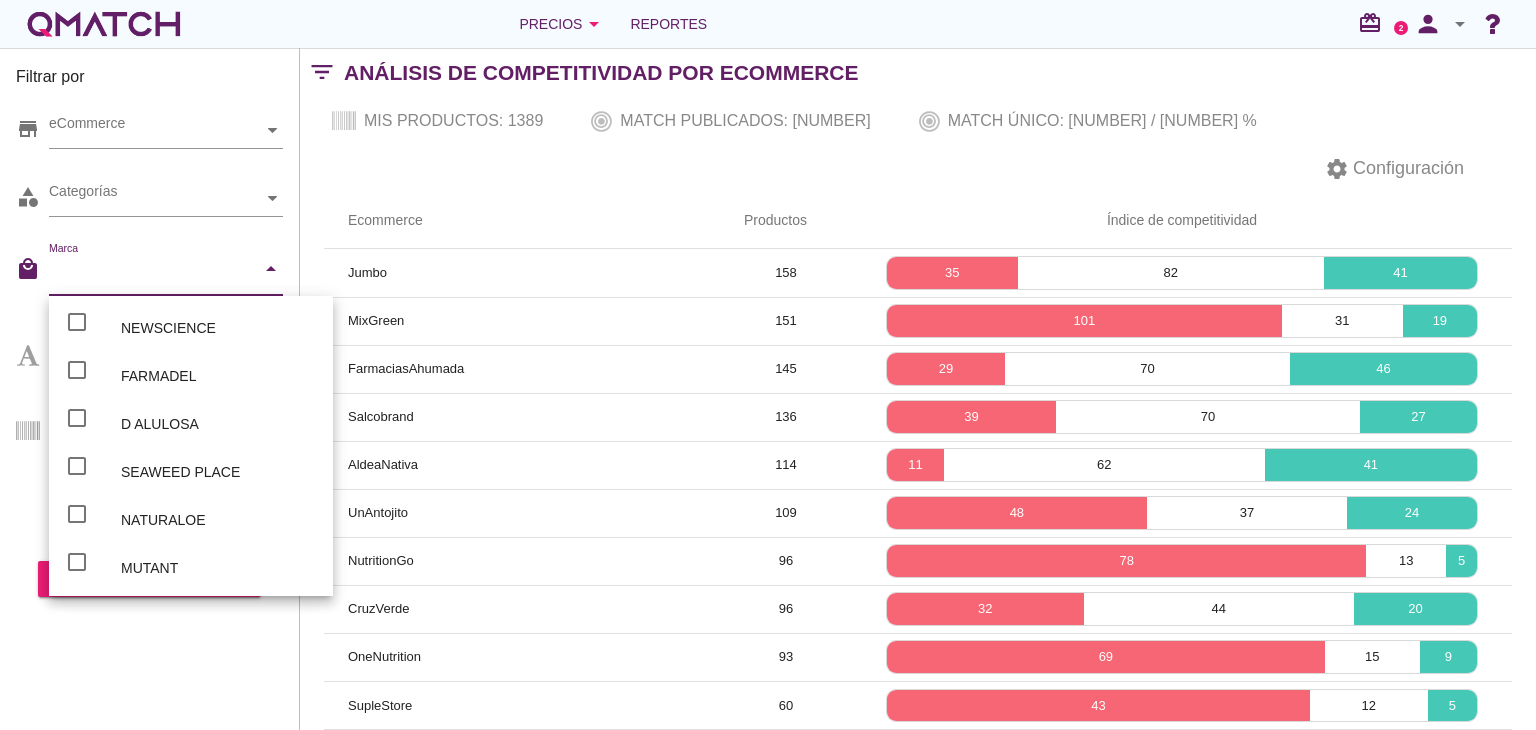 click on "Filtrar por store eCommerce category Categorías local_mall Marca arrow_drop_down Filtrar por texto   SKU/EAN Separe los SKU usando coma o espacio
search
buscar" at bounding box center (150, 389) 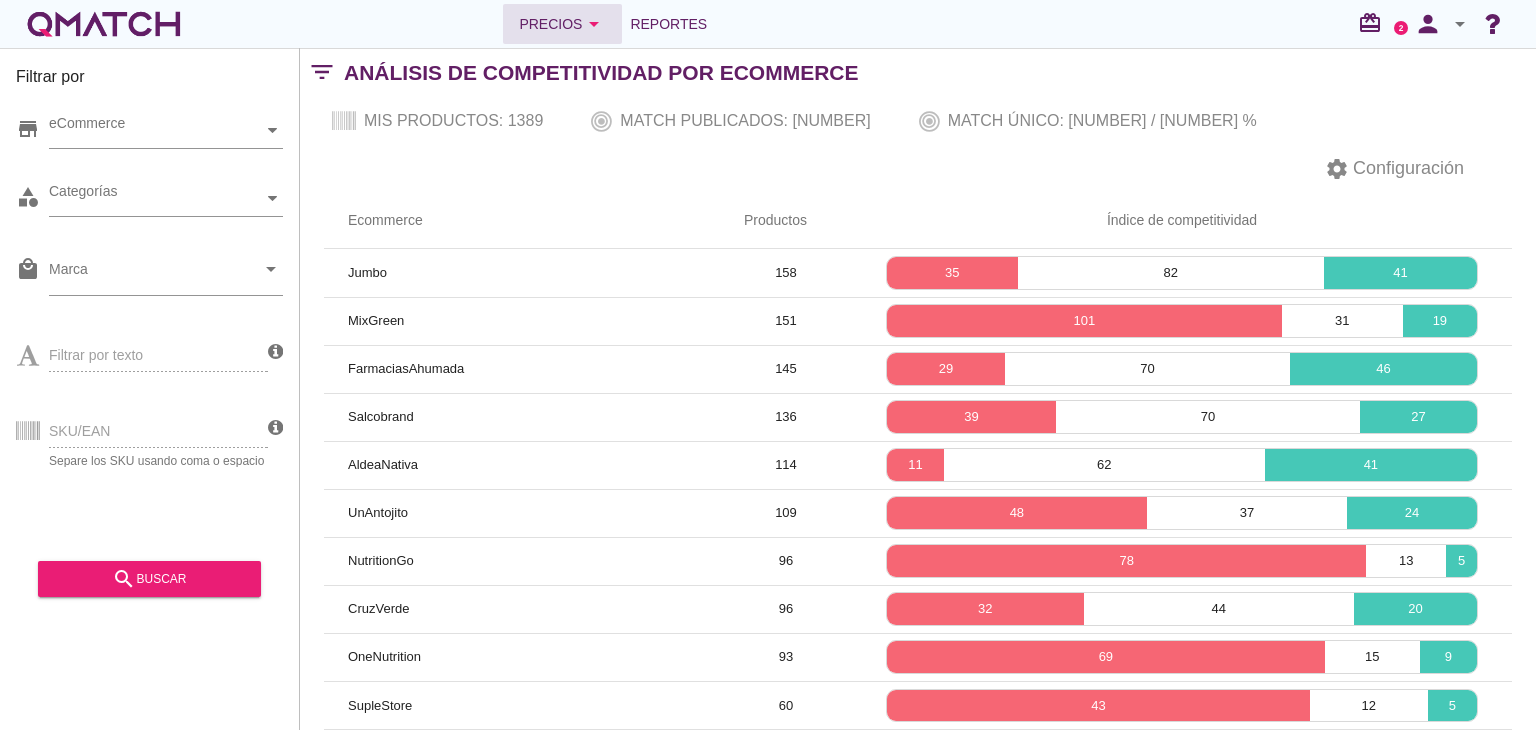 click on "Precios
arrow_drop_down" at bounding box center (562, 24) 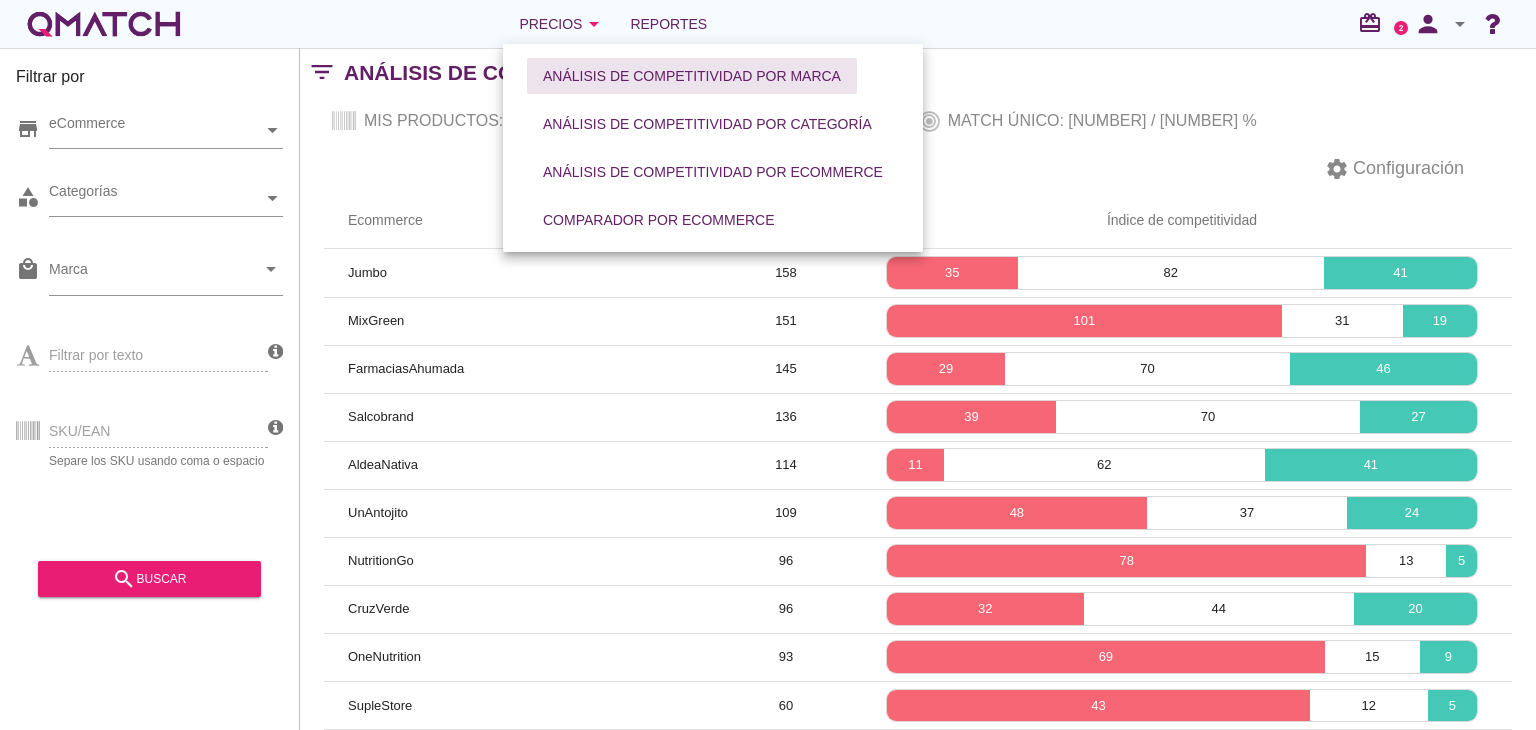 click on "Análisis de competitividad por marca" at bounding box center (692, 76) 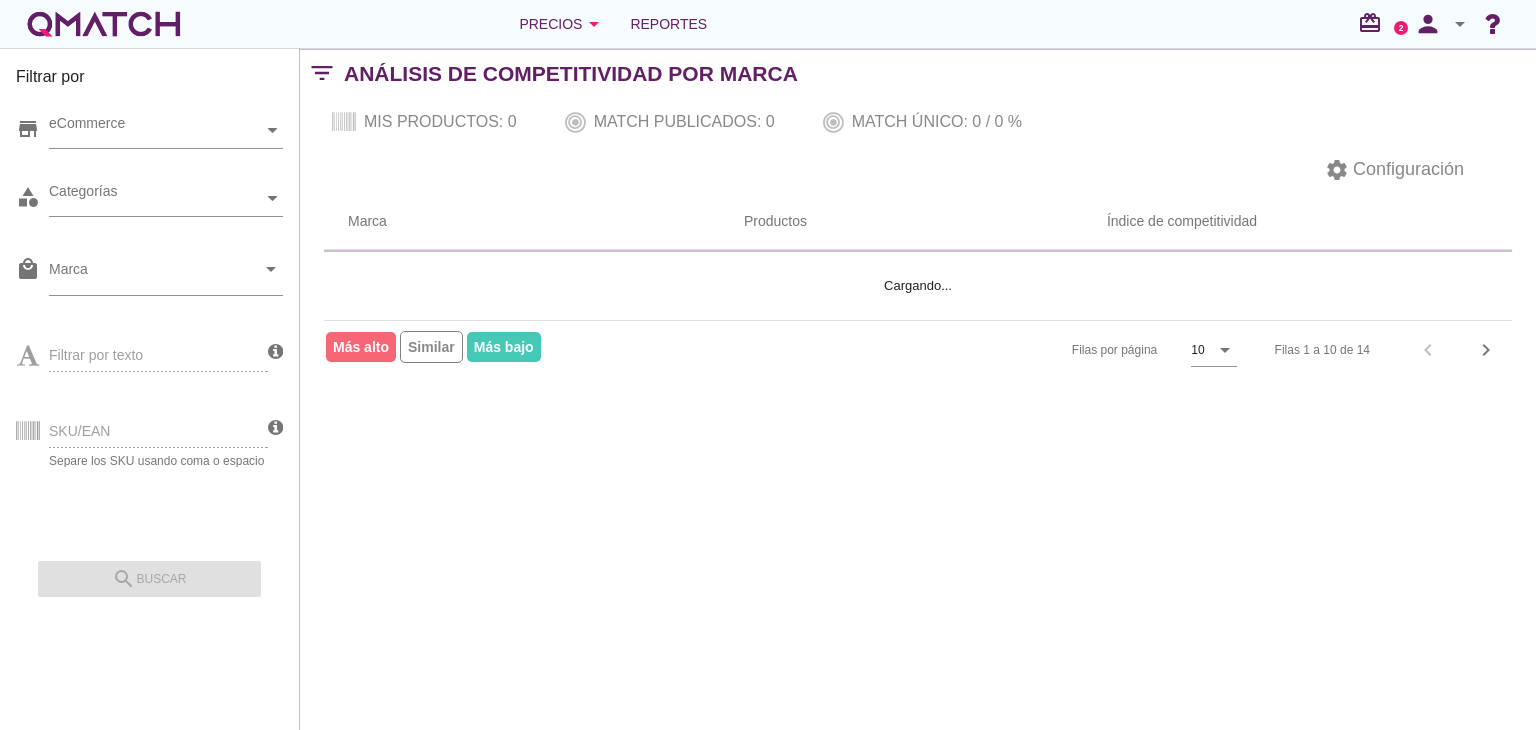 click on "SKU/EAN Separe los SKU usando coma o espacio" at bounding box center [142, 429] 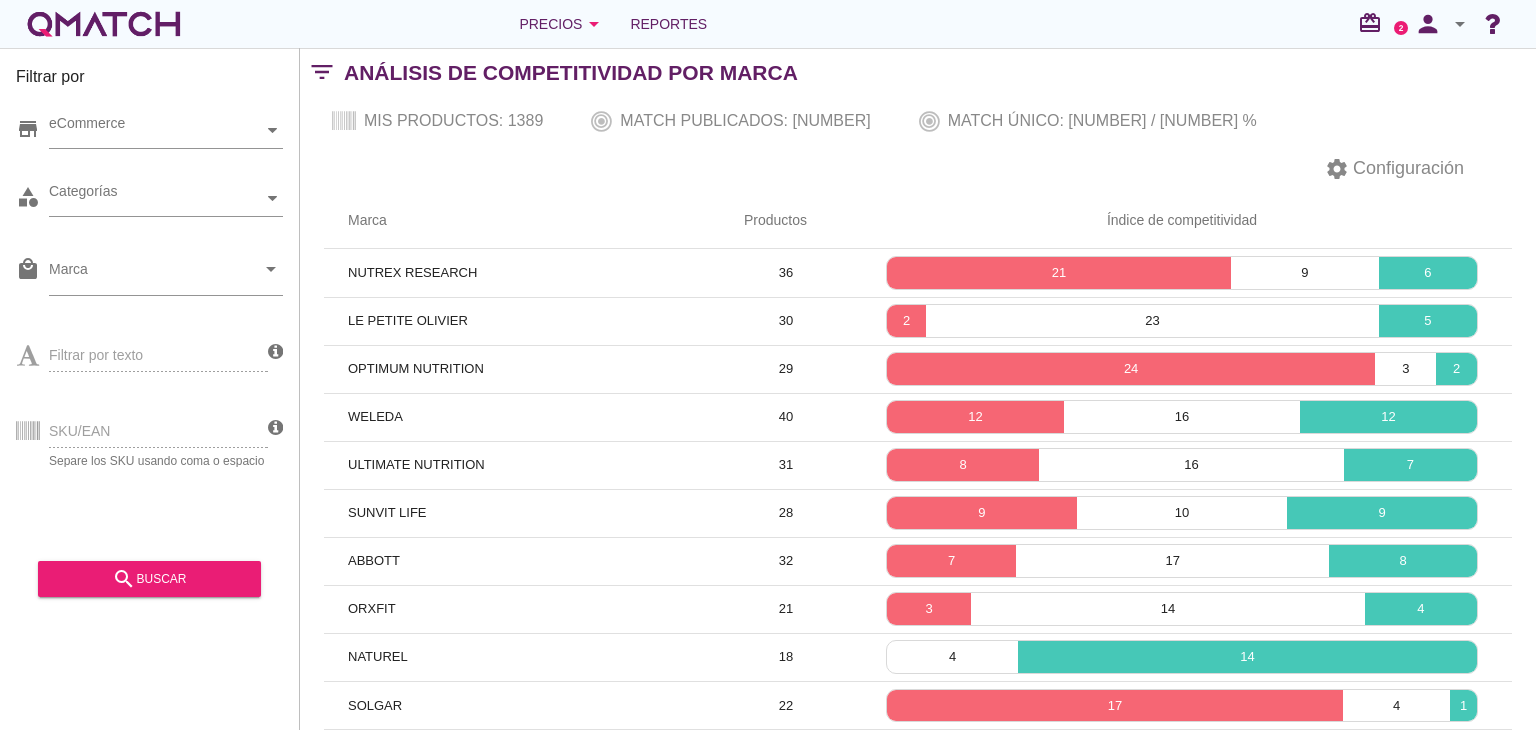 click on "SKU/EAN Separe los SKU usando coma o espacio" at bounding box center [142, 429] 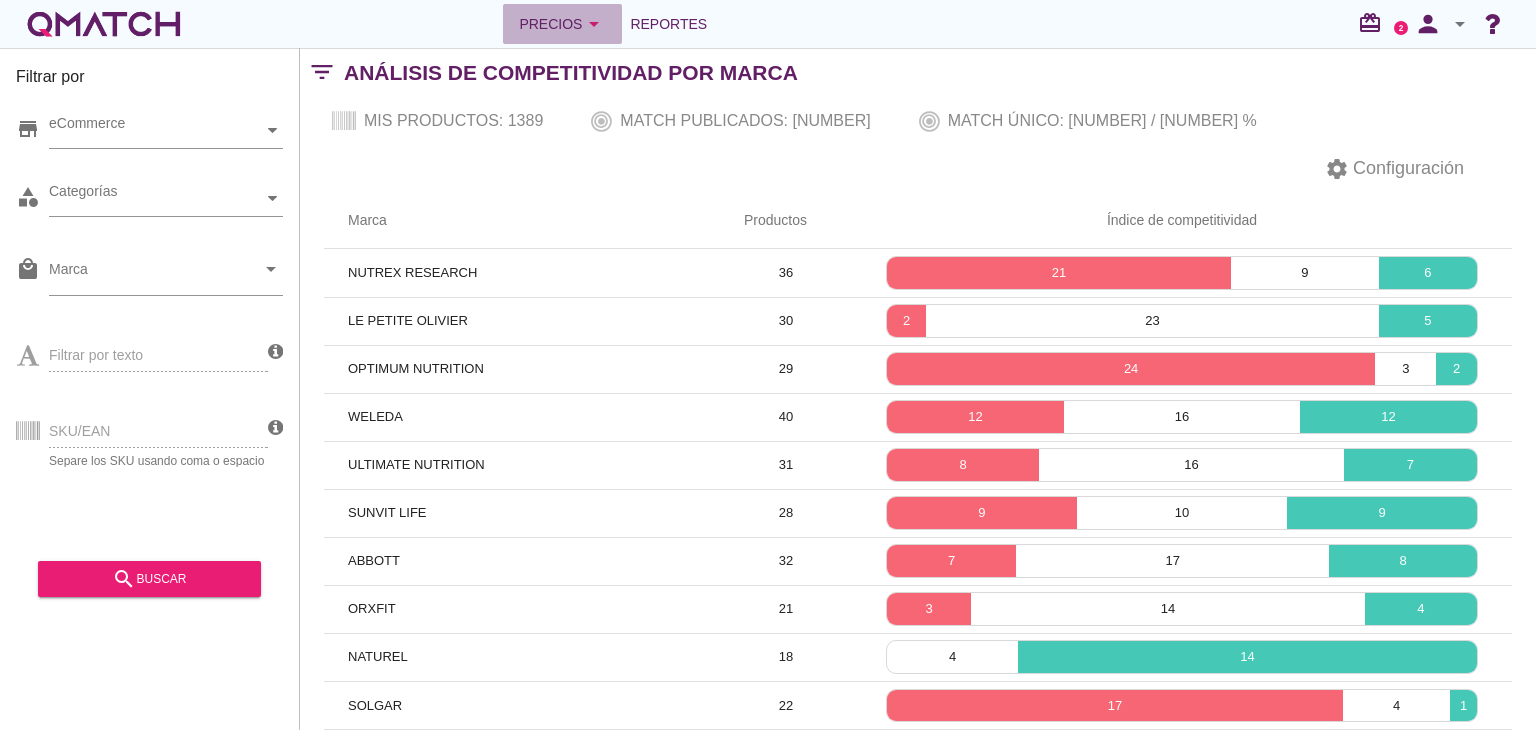 click on "Precios
arrow_drop_down" at bounding box center [562, 24] 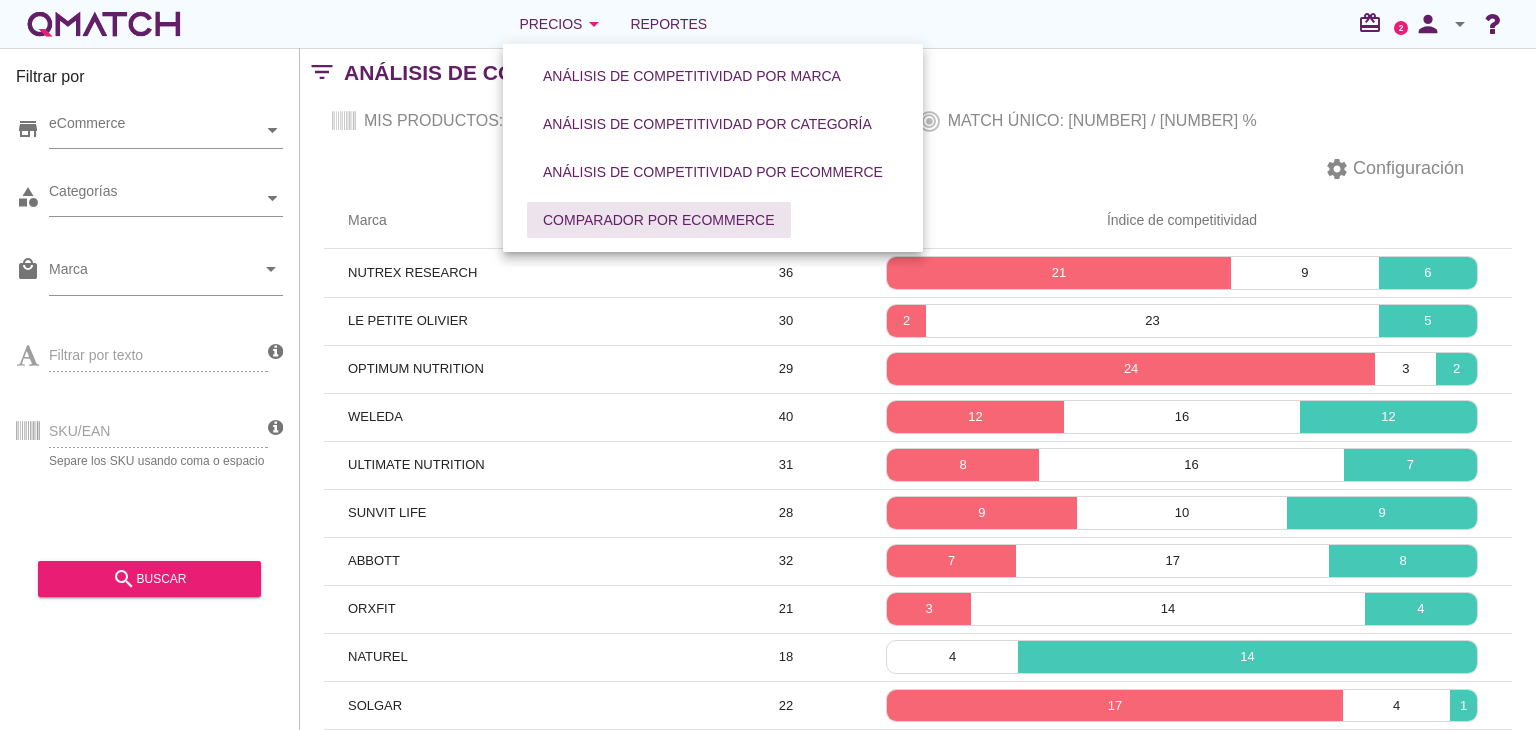 click on "Comparador por eCommerce" at bounding box center (659, 220) 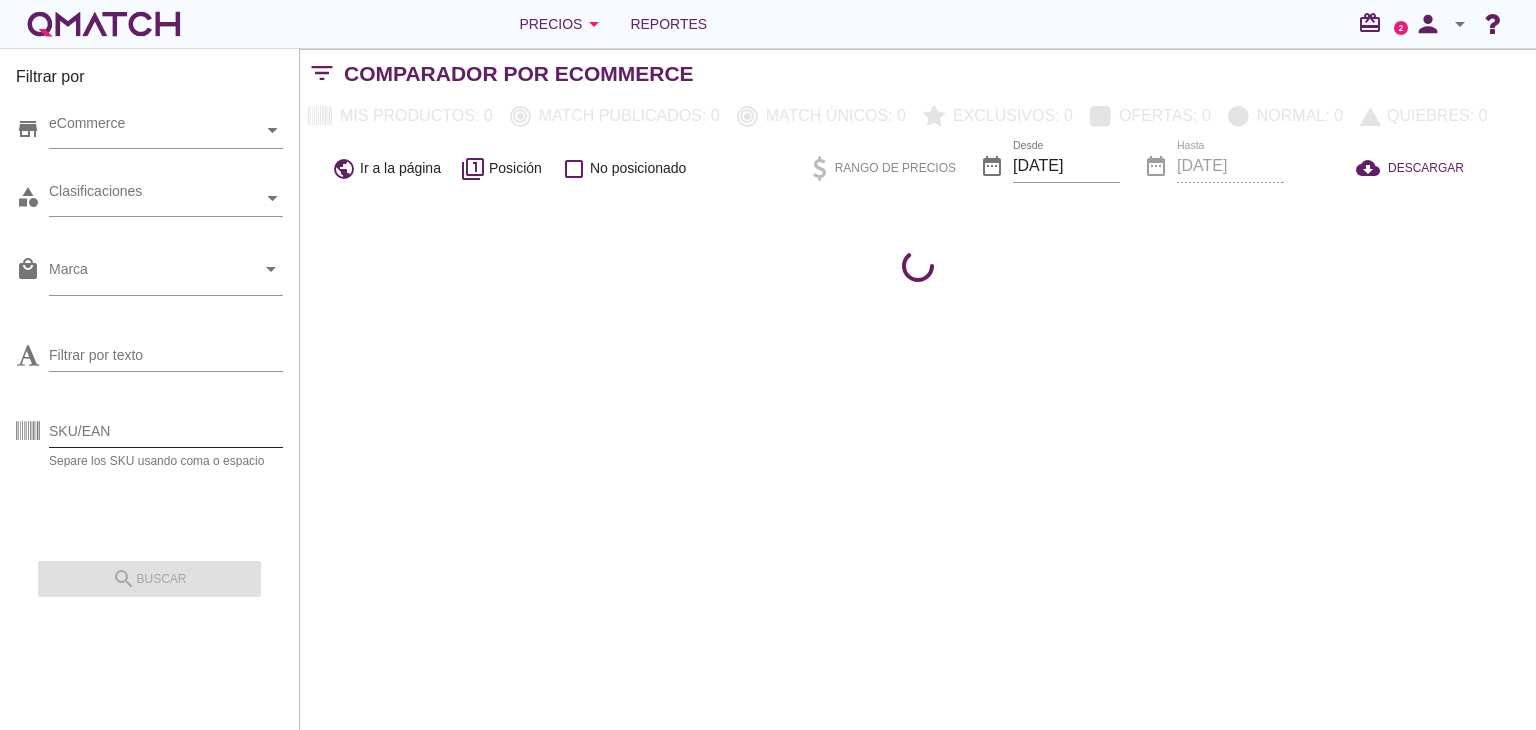 click on "SKU/EAN" at bounding box center [166, 431] 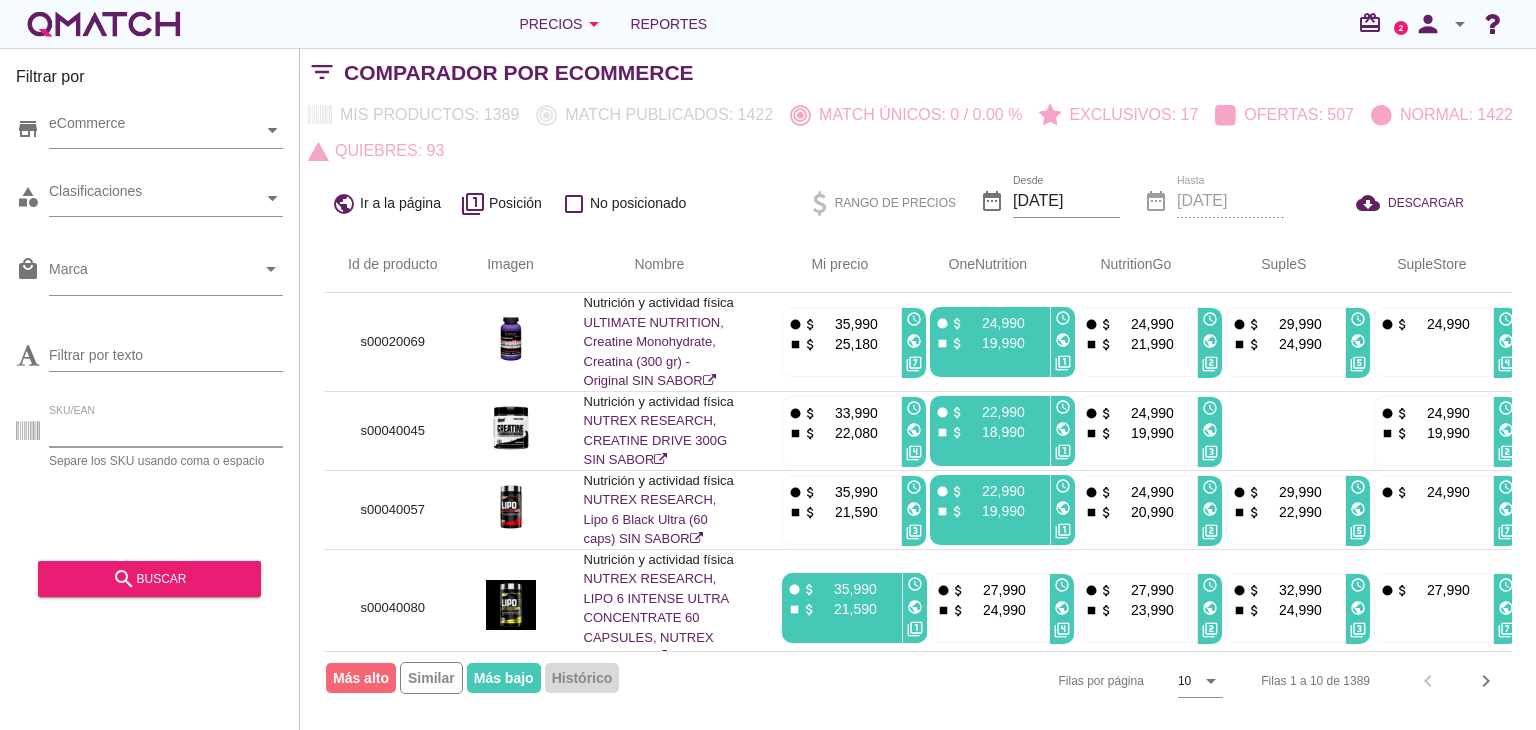 paste on "[ID]" 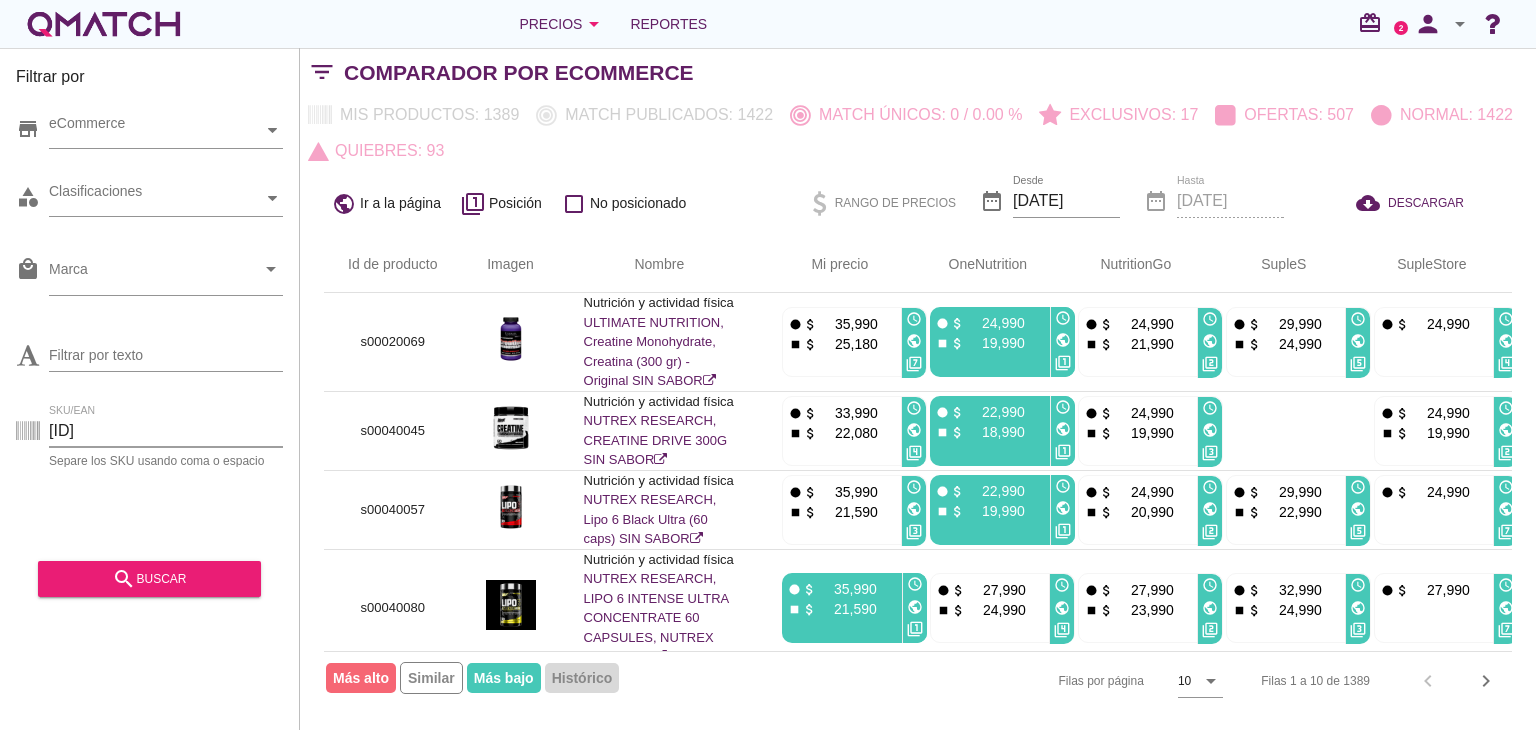 drag, startPoint x: 59, startPoint y: 426, endPoint x: 38, endPoint y: 430, distance: 21.377558 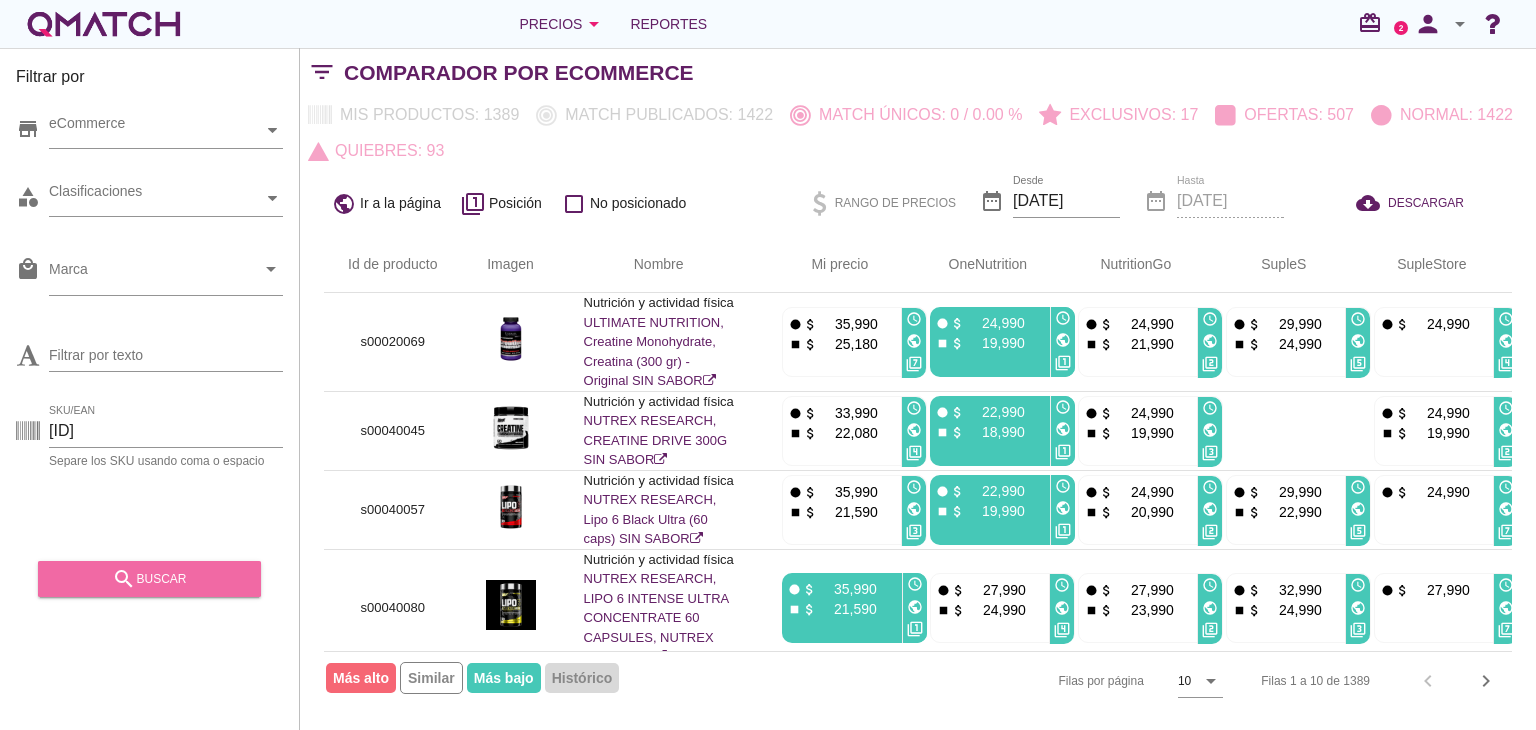 click on "search
buscar" at bounding box center [149, 579] 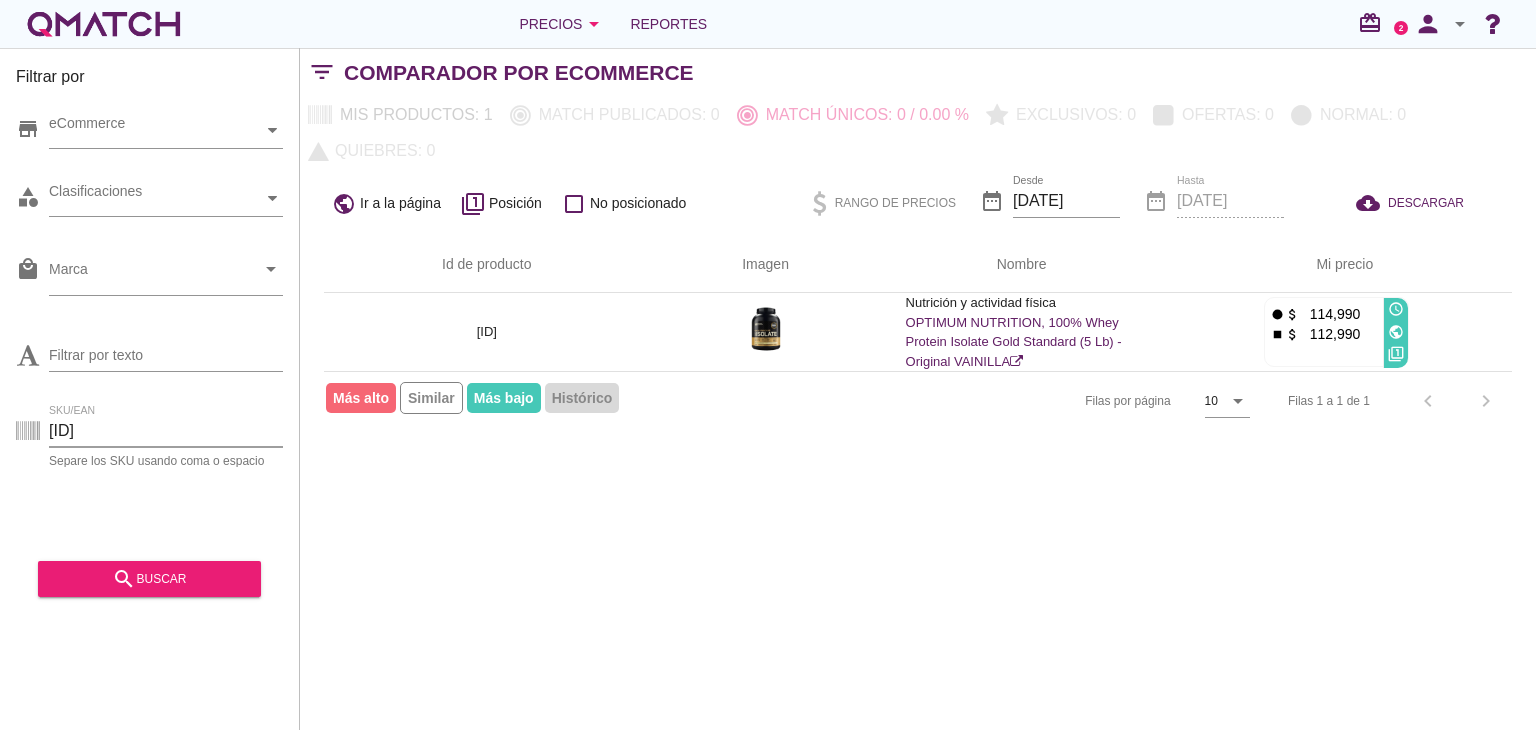 drag, startPoint x: 60, startPoint y: 425, endPoint x: 265, endPoint y: 425, distance: 205 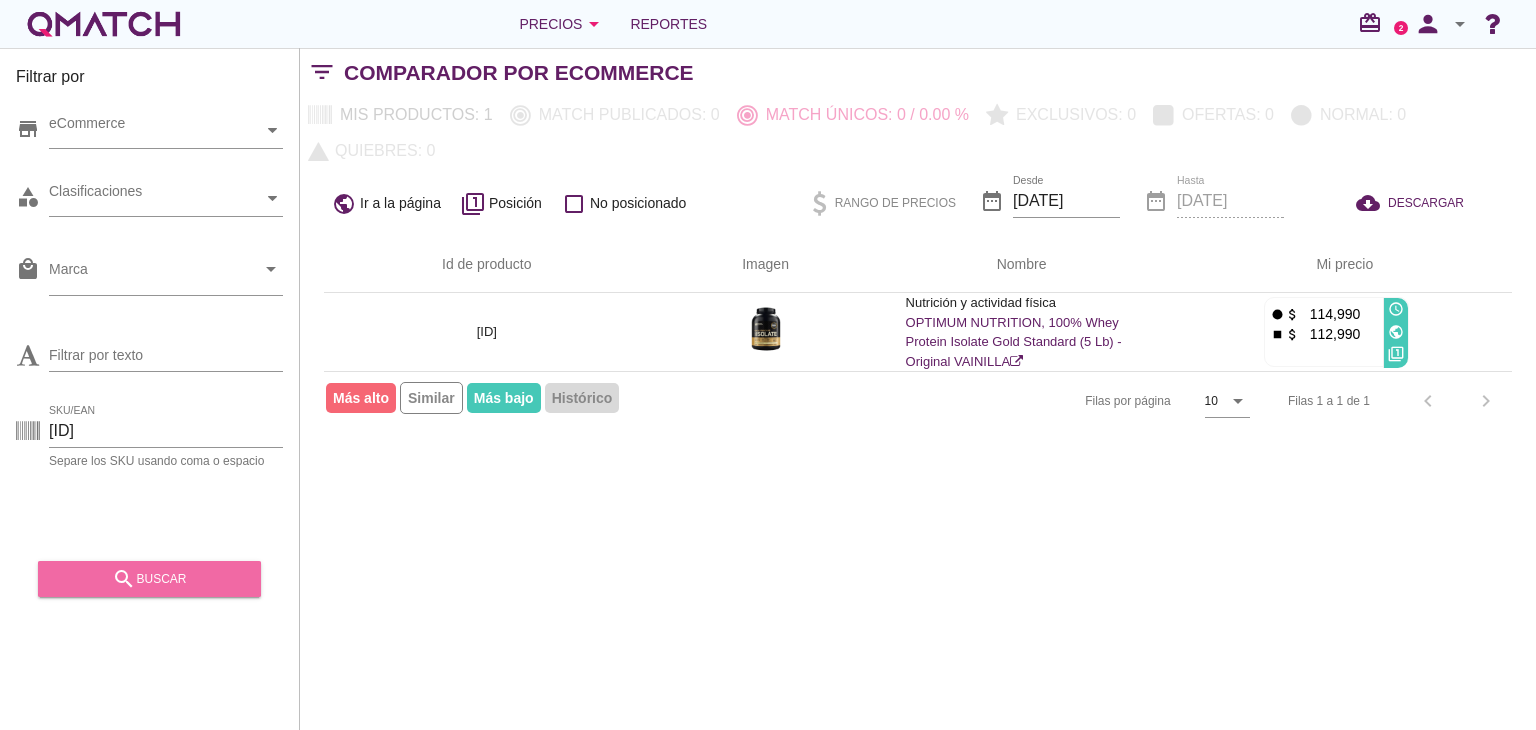 click on "search
buscar" at bounding box center (149, 579) 